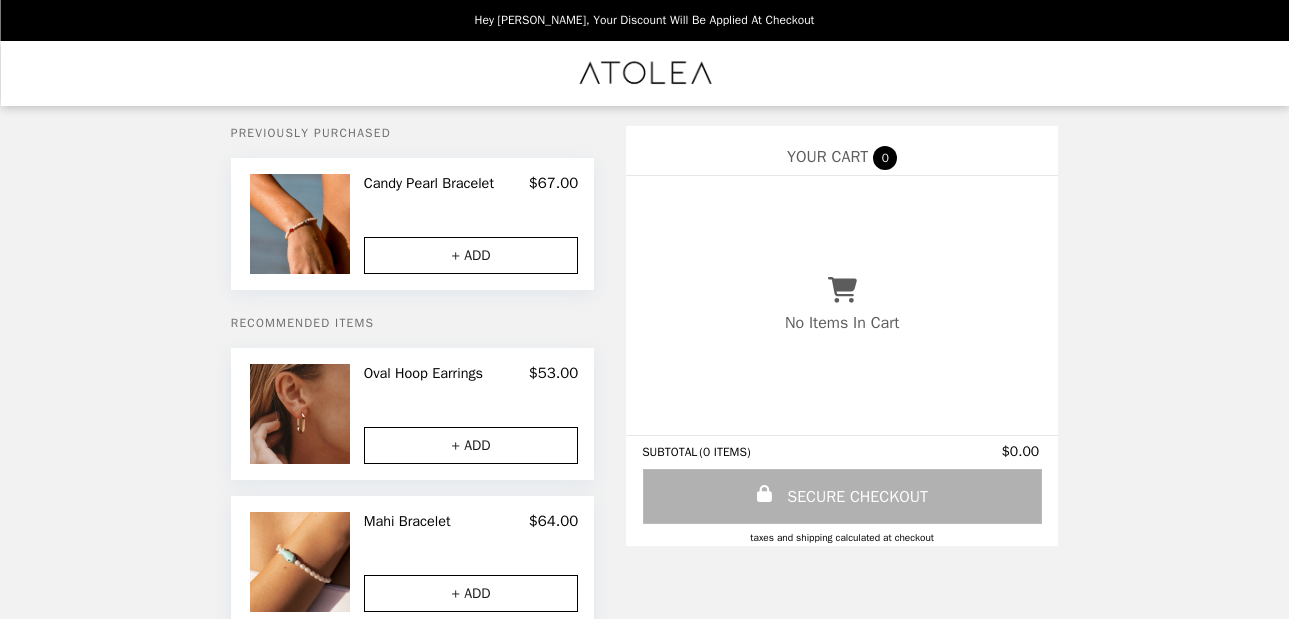 scroll, scrollTop: 0, scrollLeft: 0, axis: both 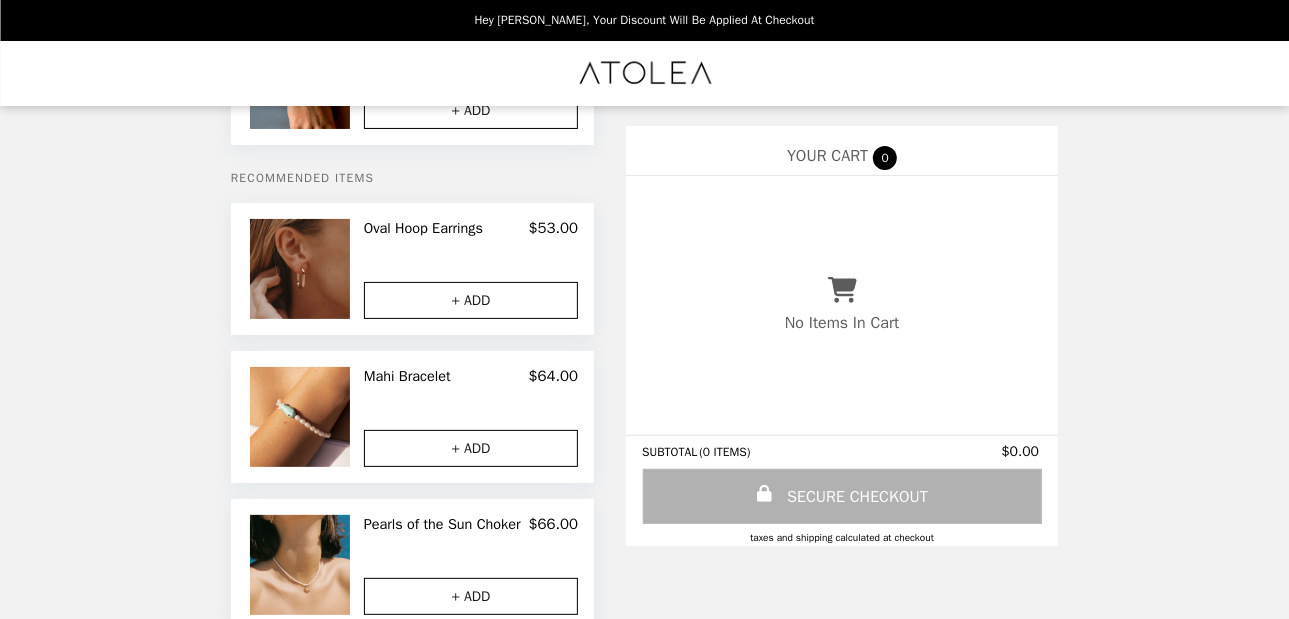 click at bounding box center (302, 269) 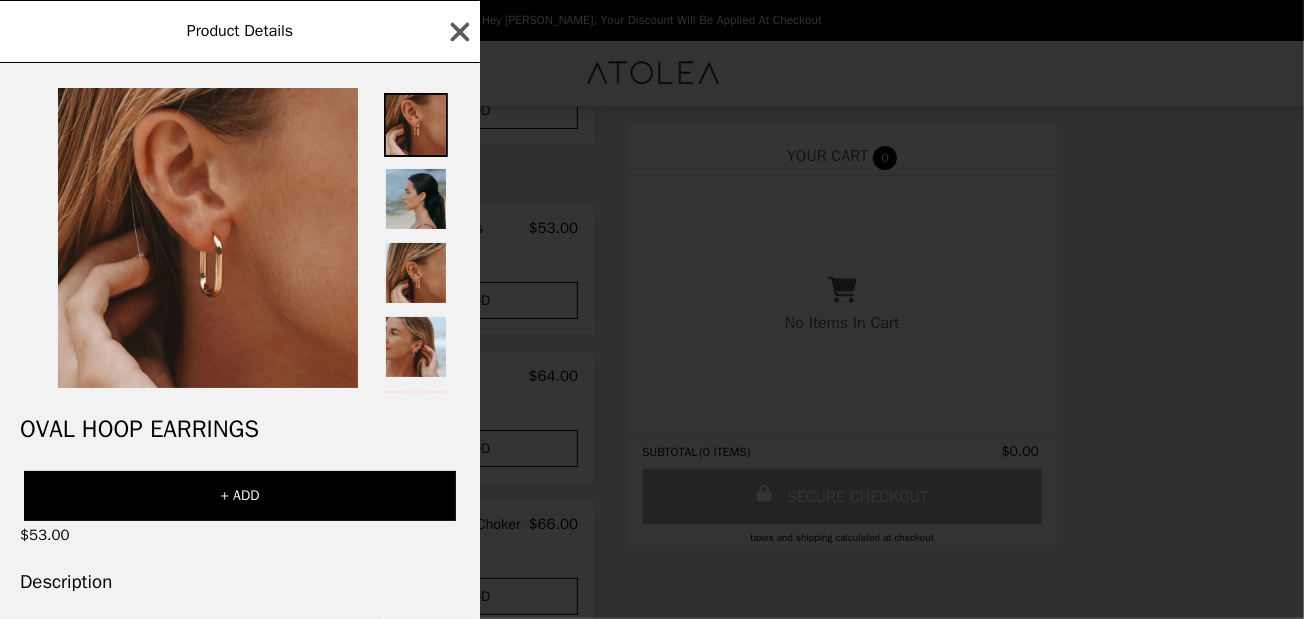 click at bounding box center (416, 199) 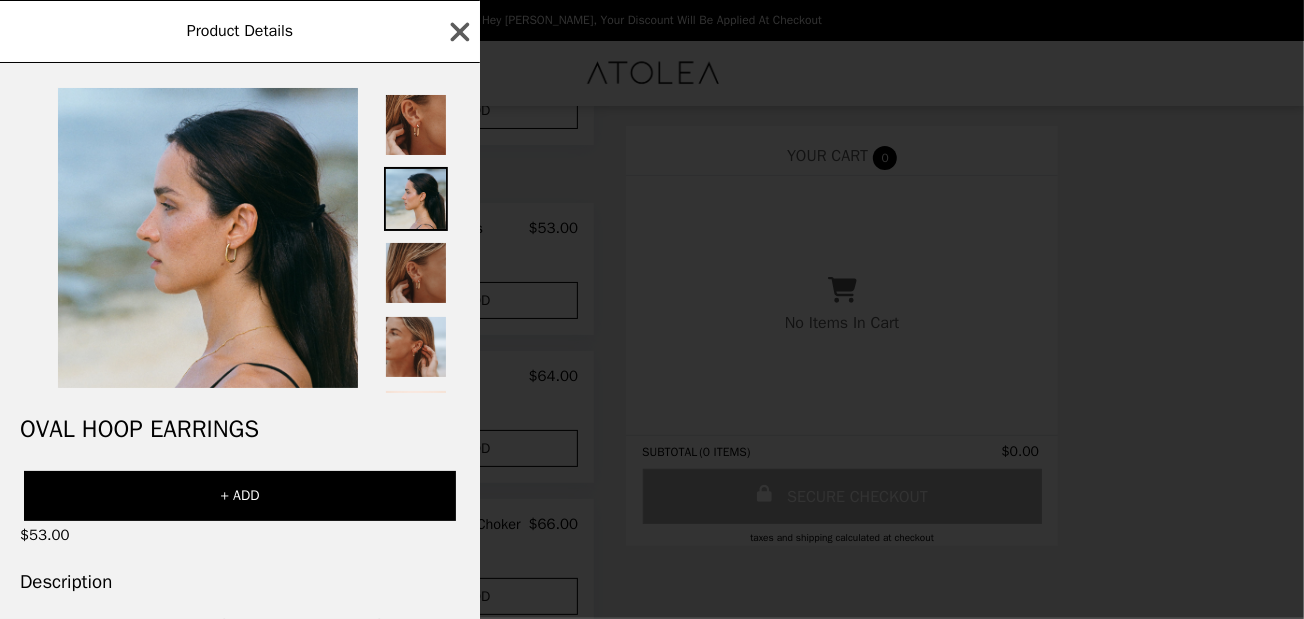 click at bounding box center (416, 273) 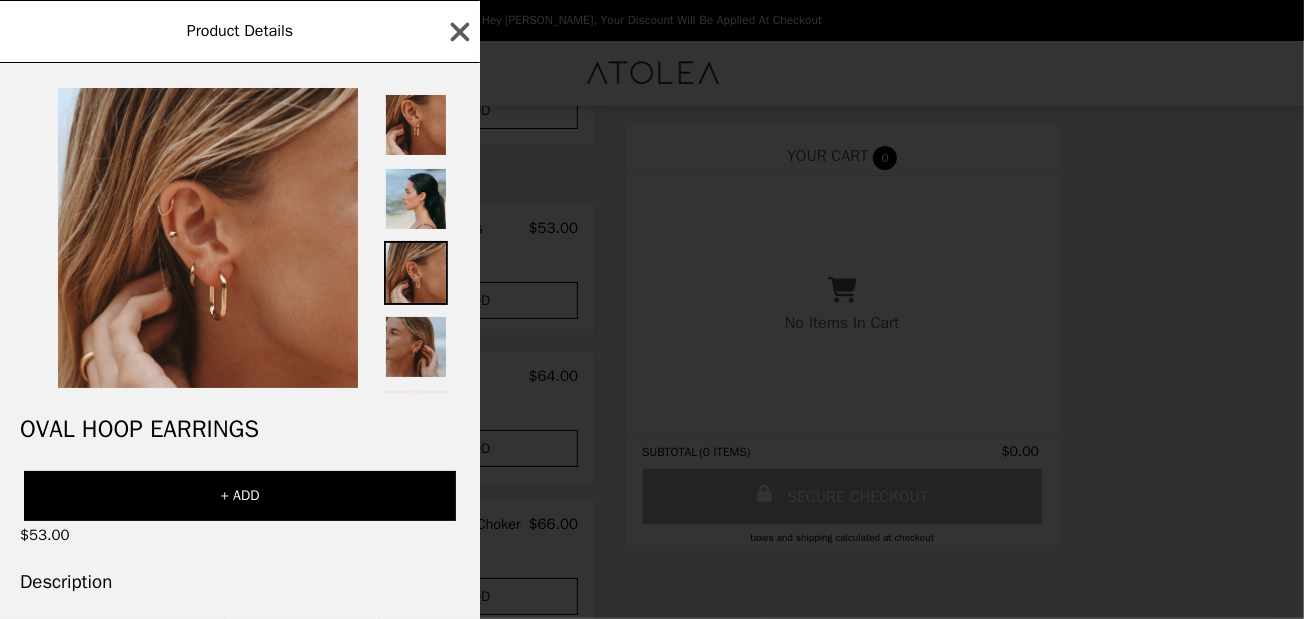 click at bounding box center (416, 347) 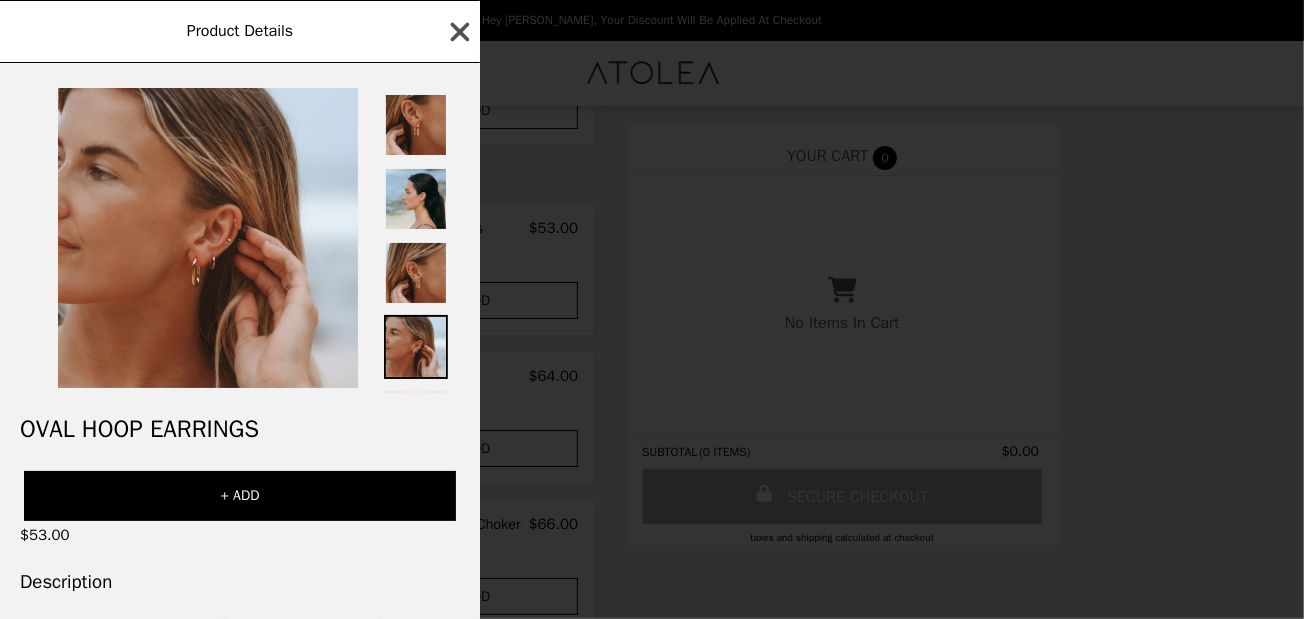click 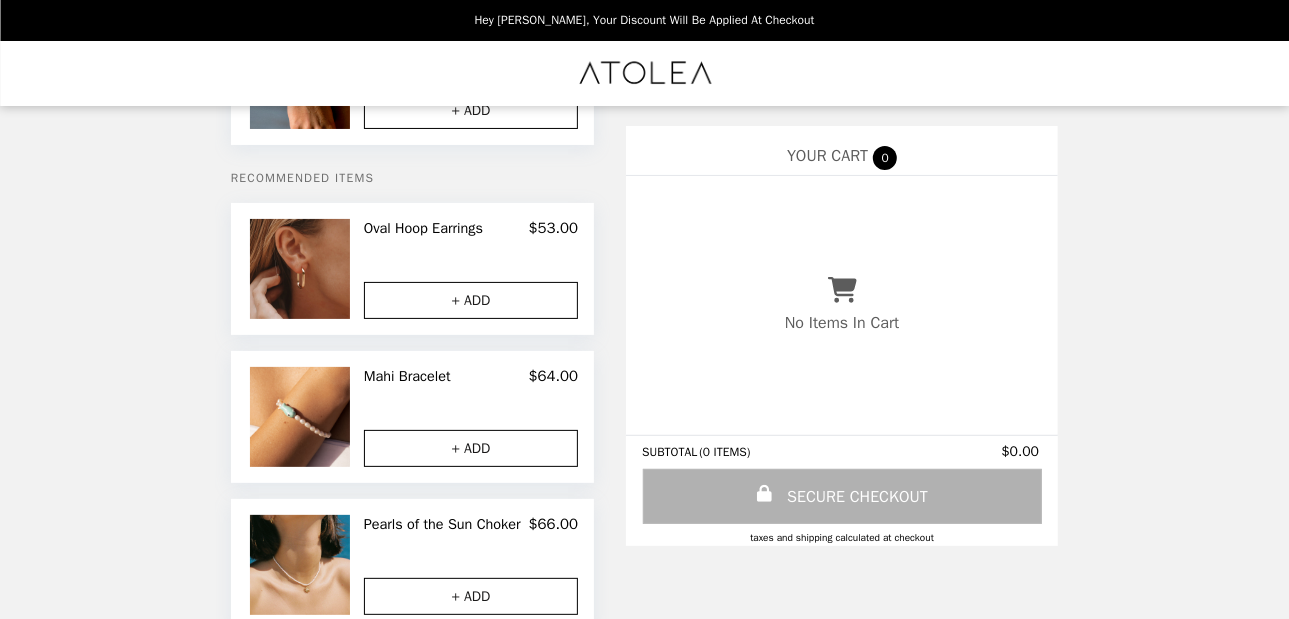 click on "+ ADD" at bounding box center (471, 448) 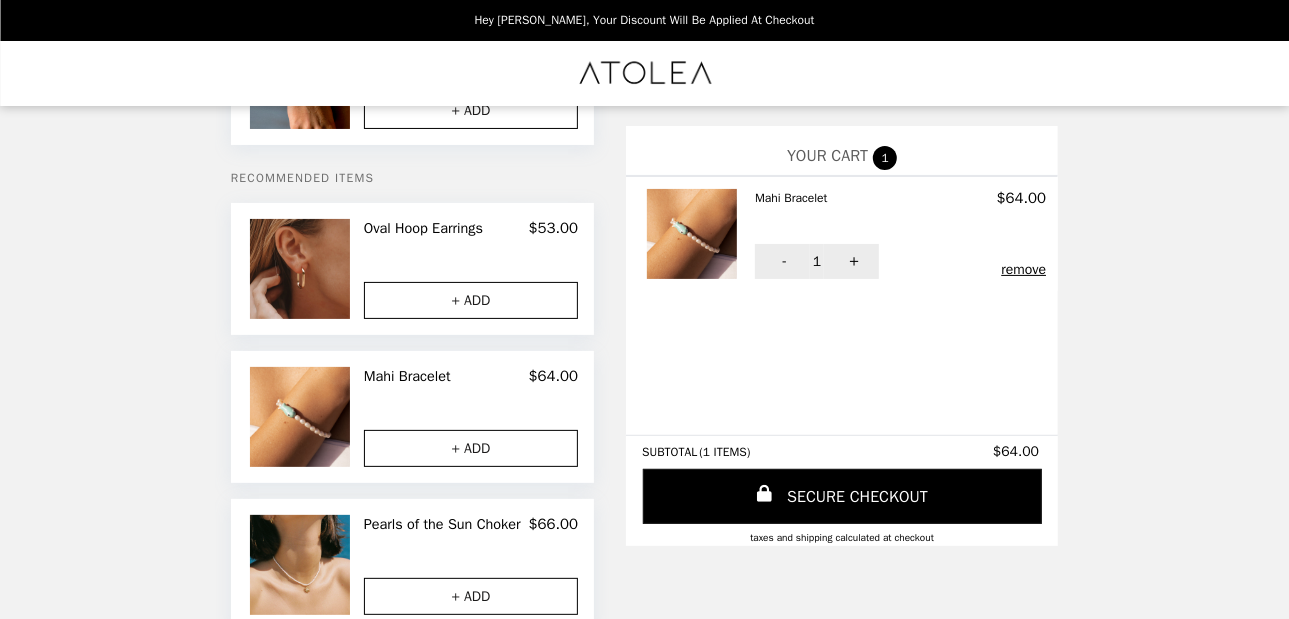 click on "remove" at bounding box center [1023, 270] 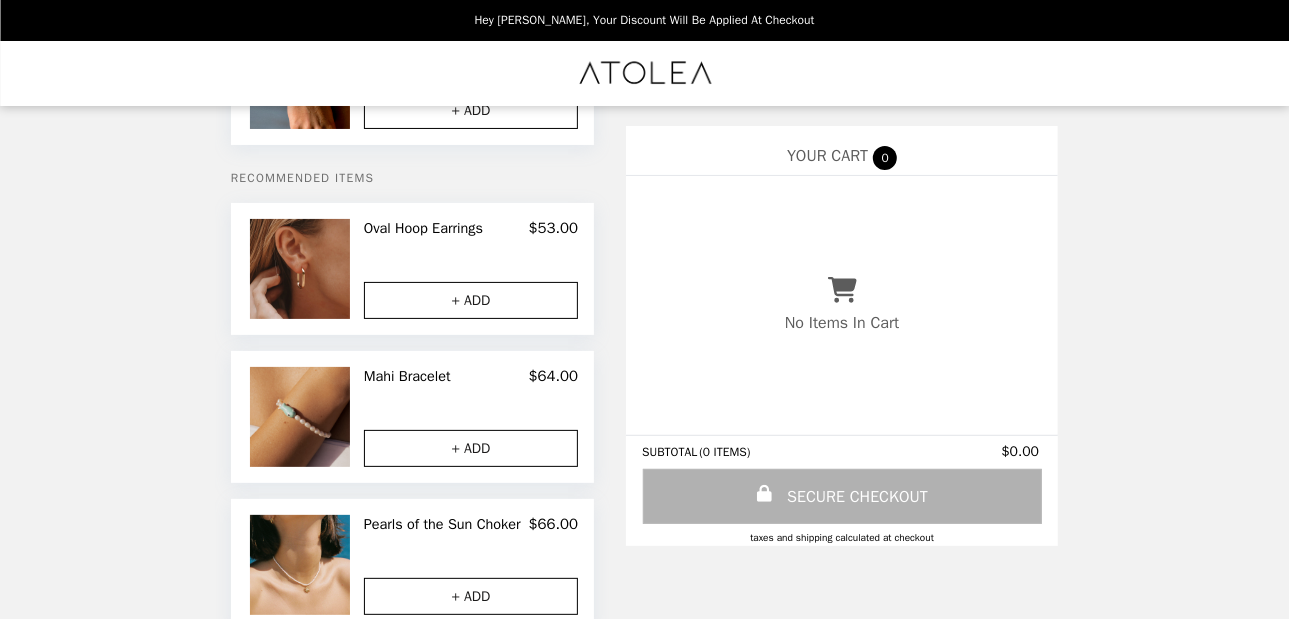 click at bounding box center [302, 417] 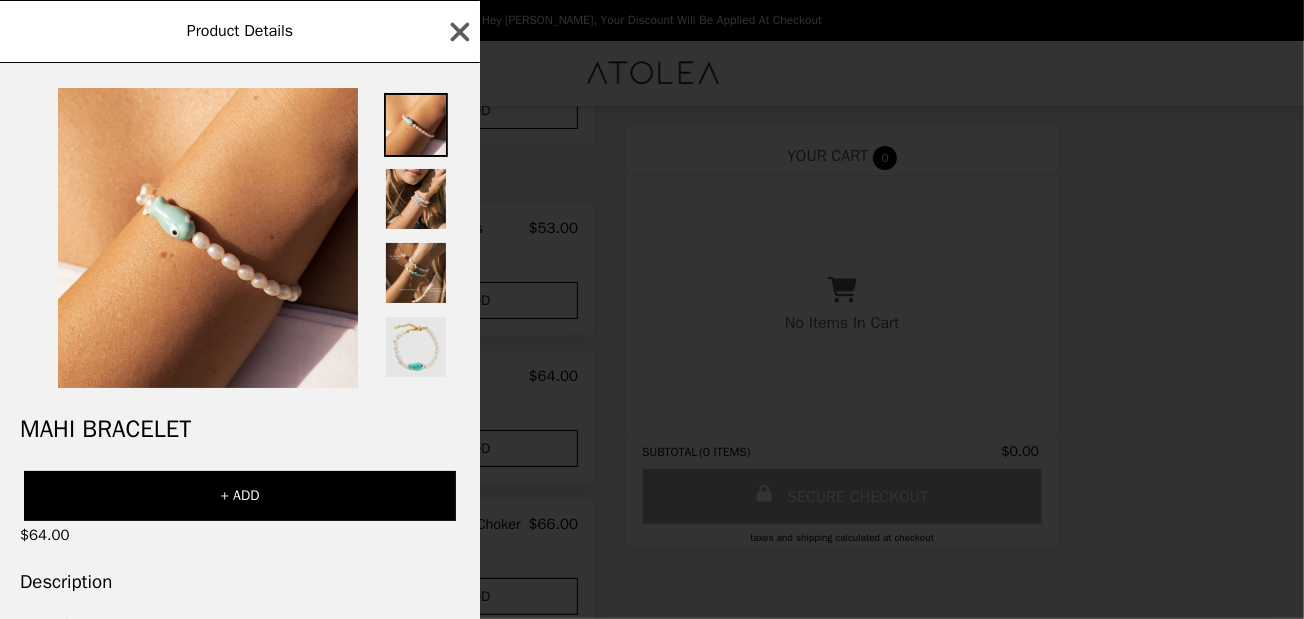 click at bounding box center (416, 347) 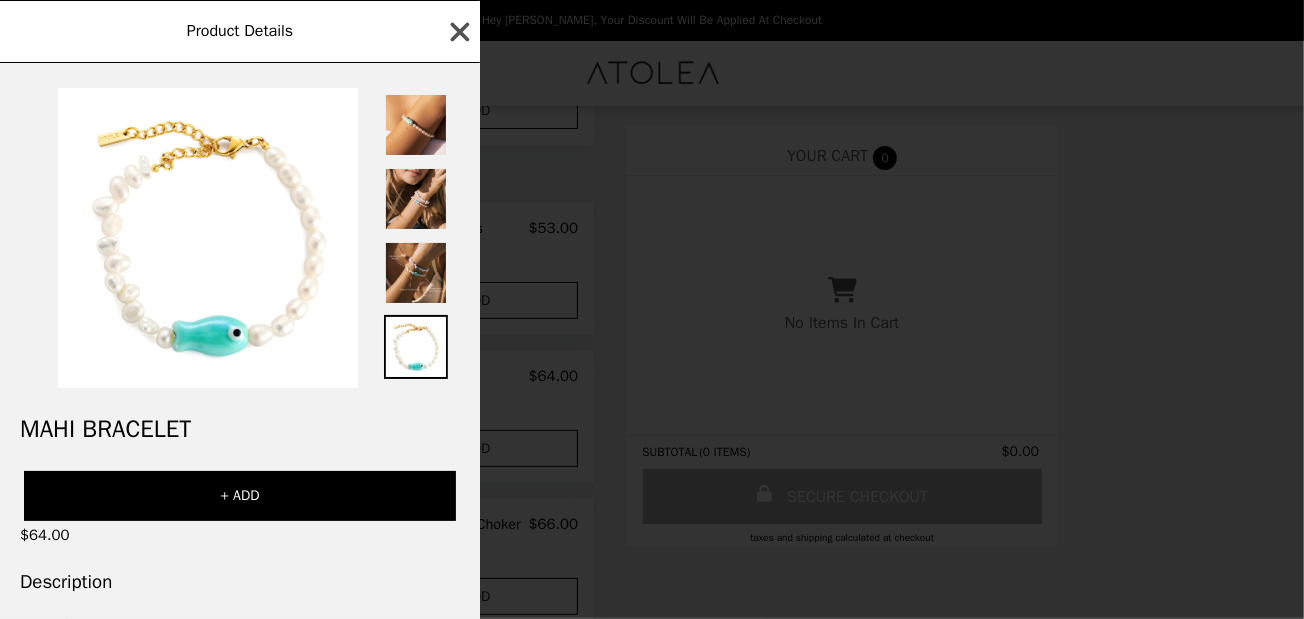 click 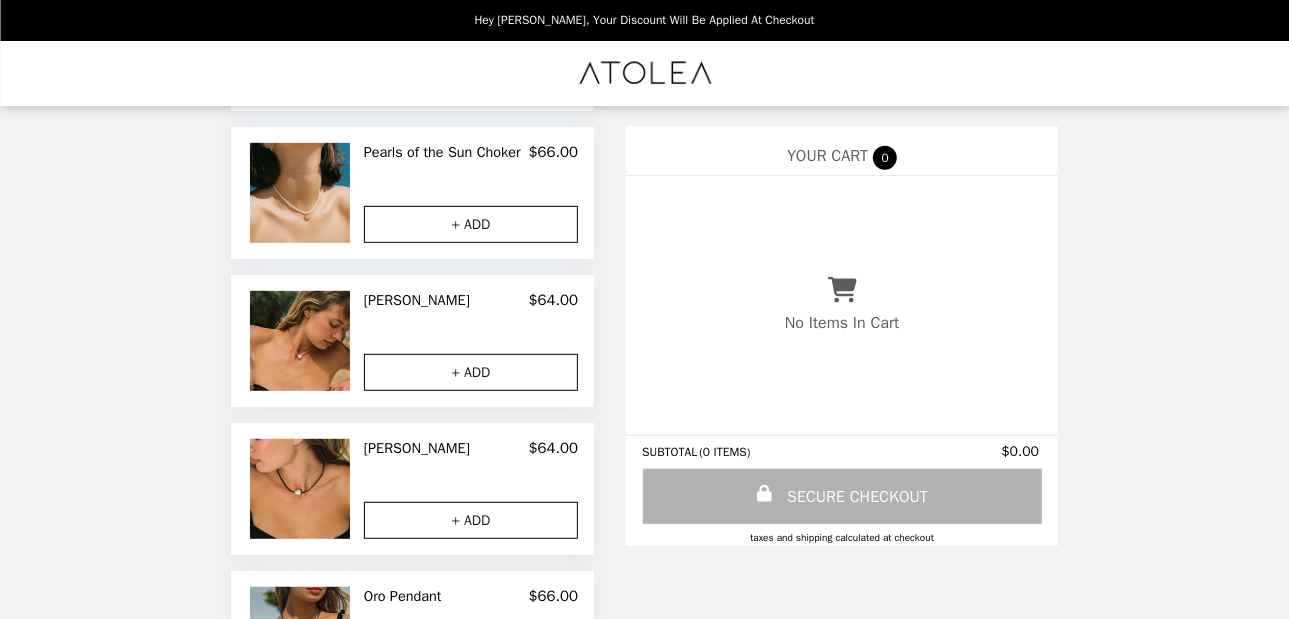 scroll, scrollTop: 524, scrollLeft: 0, axis: vertical 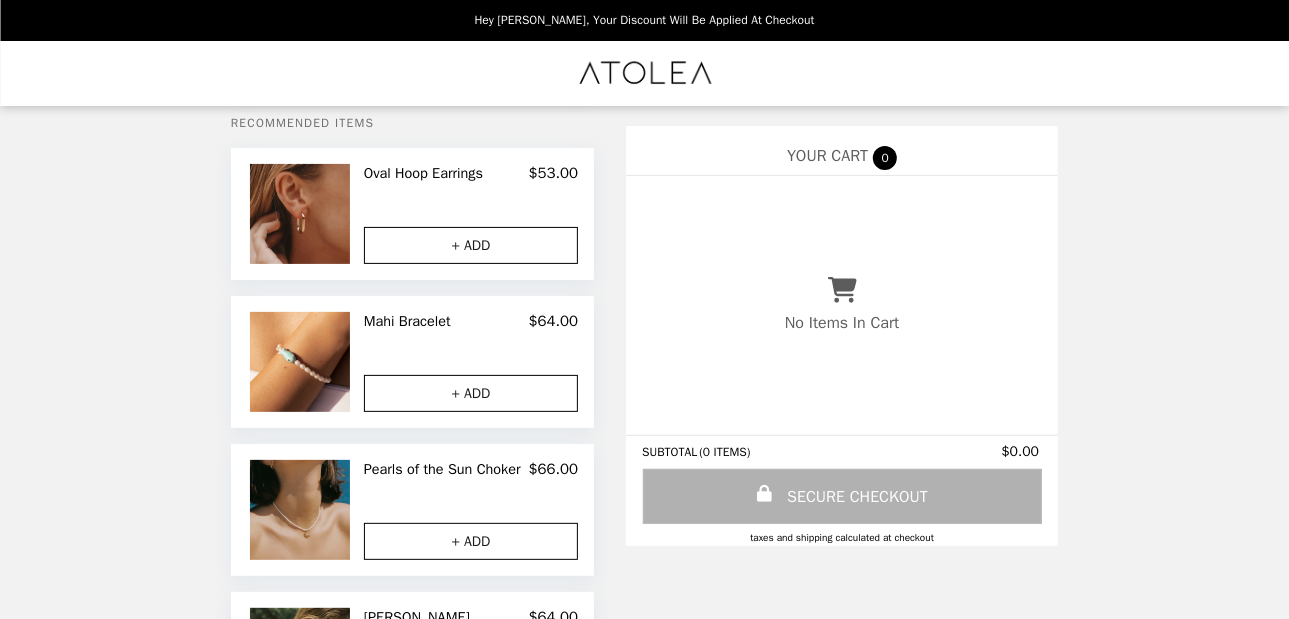 click at bounding box center (302, 510) 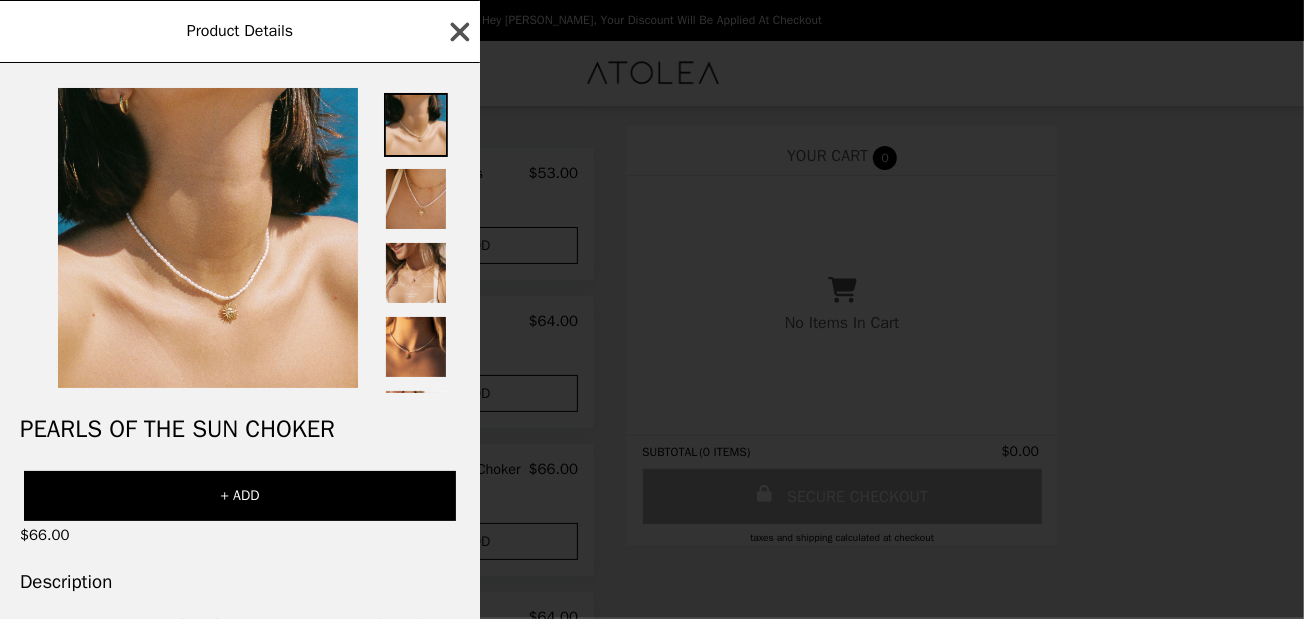click 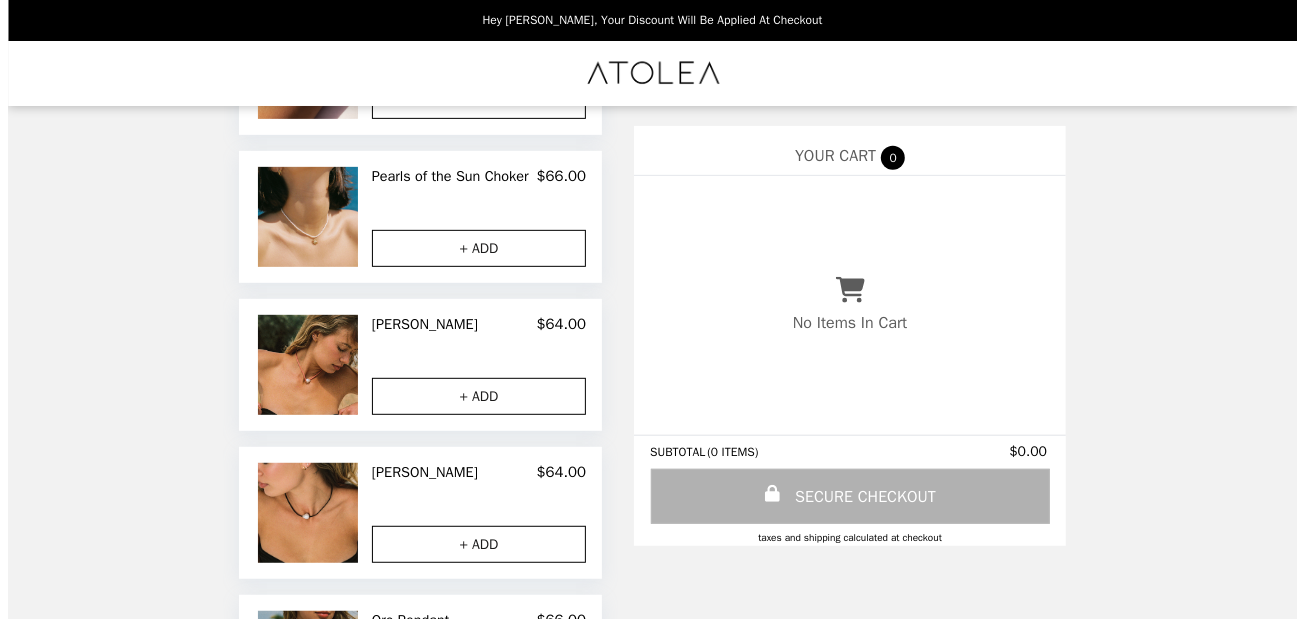 scroll, scrollTop: 504, scrollLeft: 0, axis: vertical 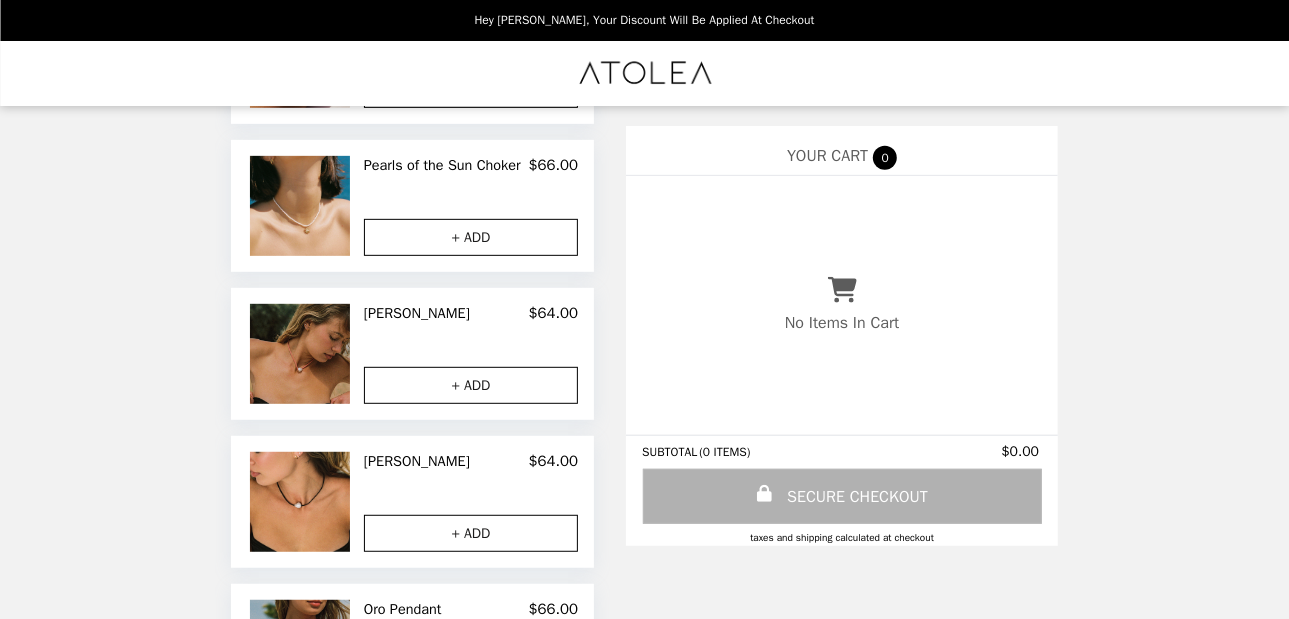 click at bounding box center (302, 354) 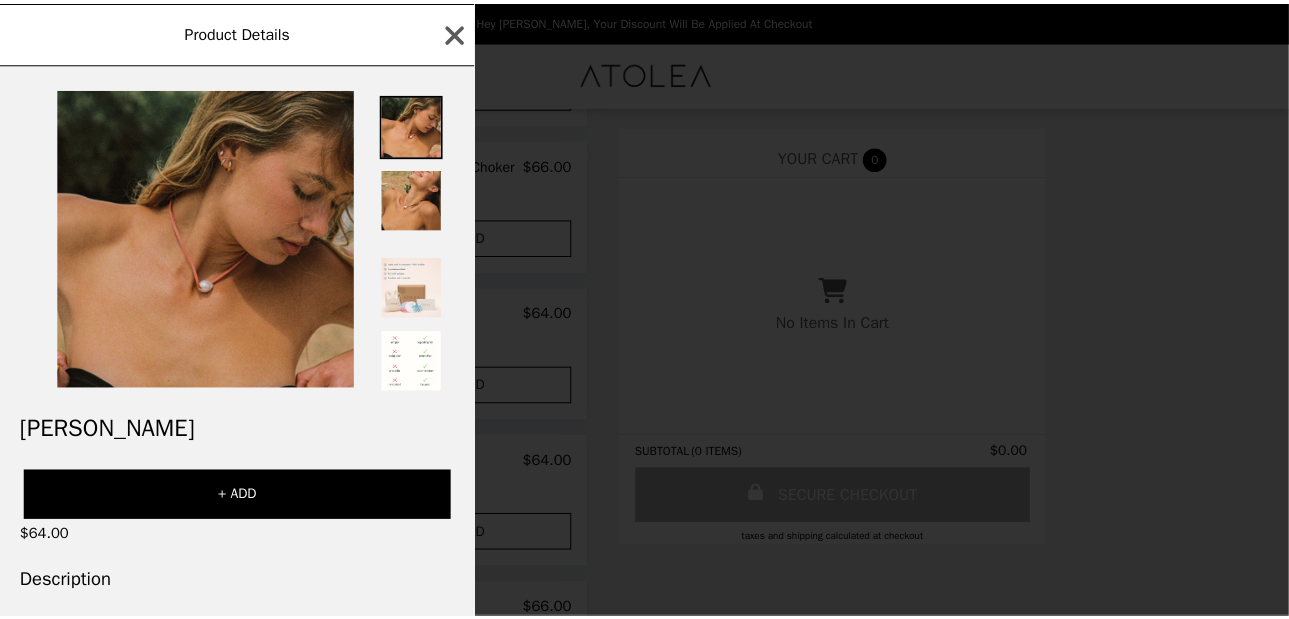 scroll, scrollTop: 100, scrollLeft: 0, axis: vertical 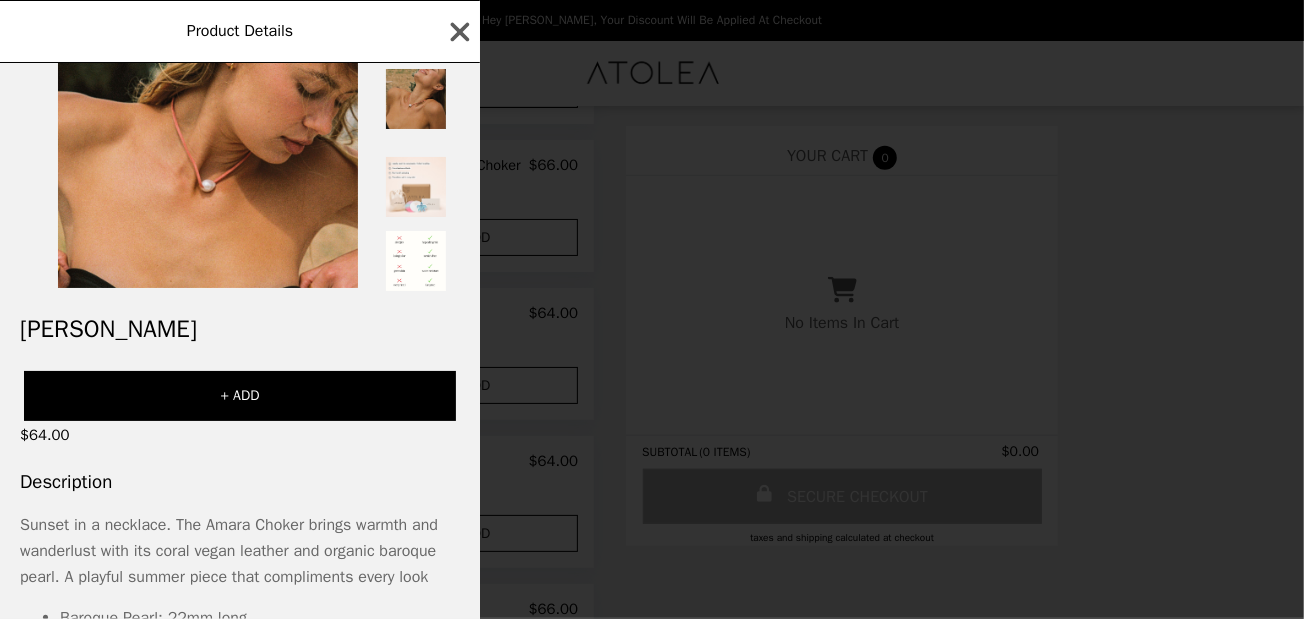 click at bounding box center [416, 99] 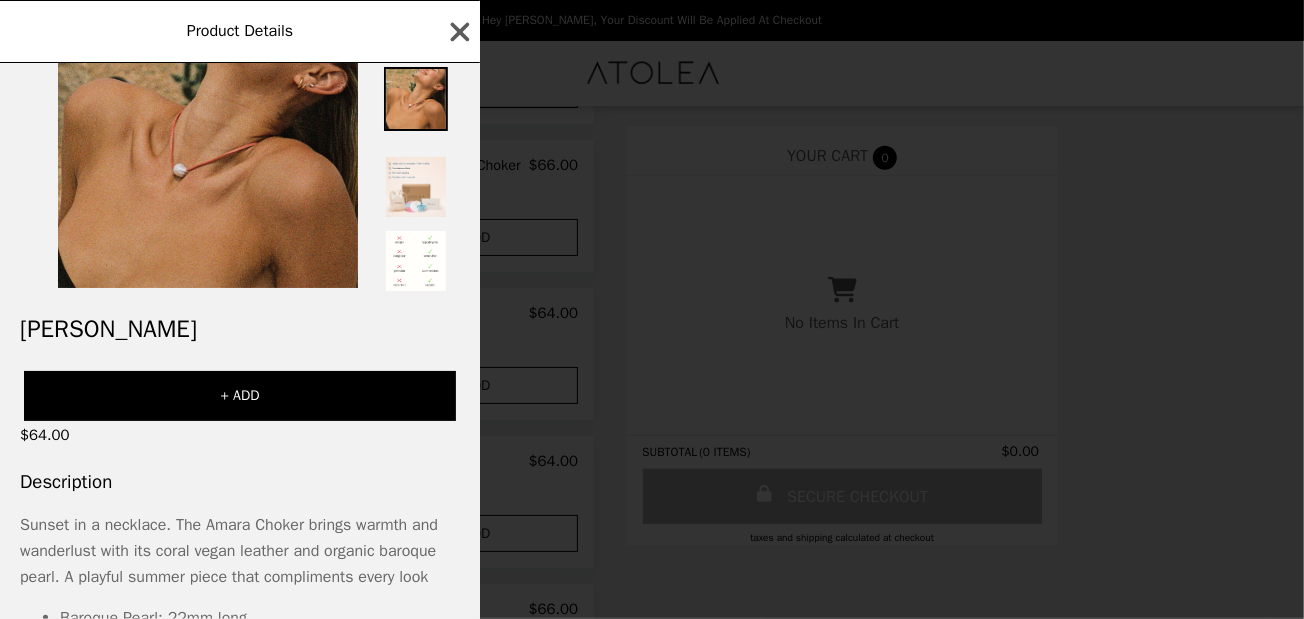click at bounding box center [208, 138] 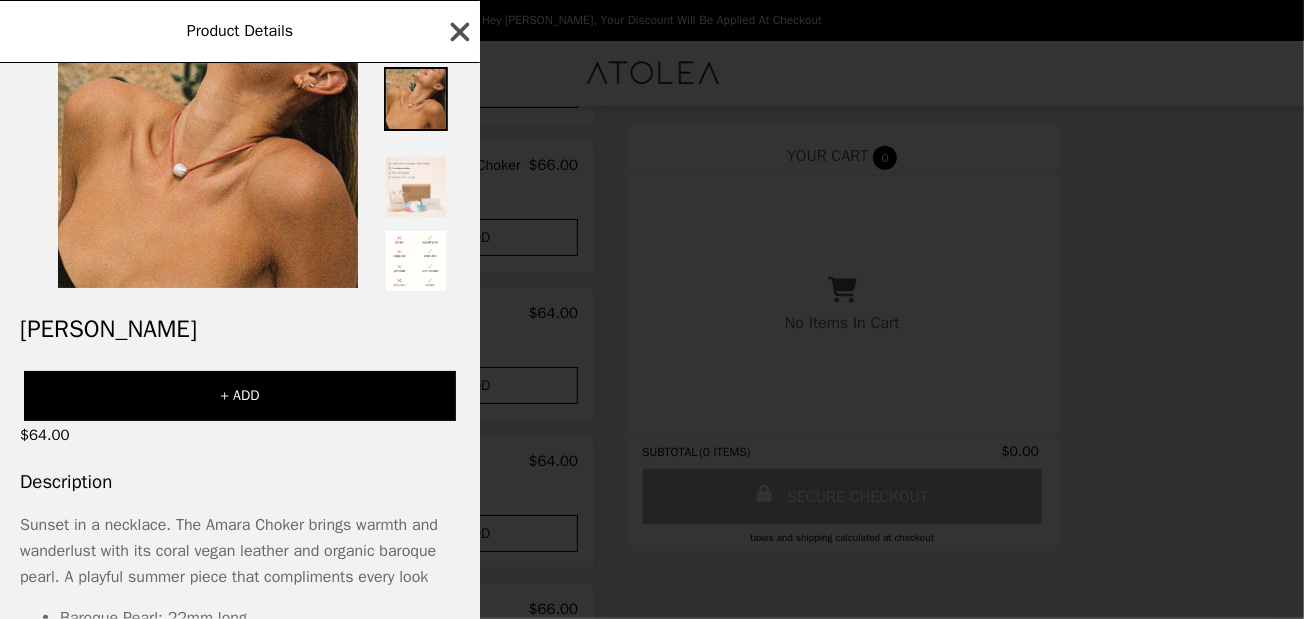click 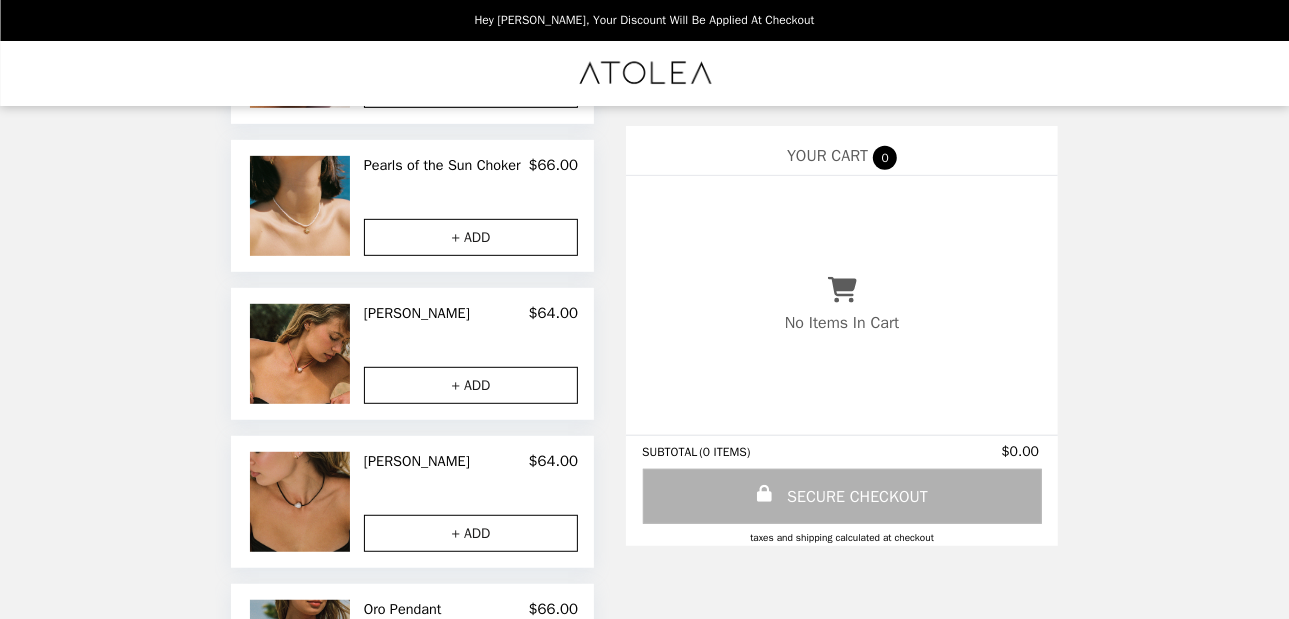 click at bounding box center [302, 502] 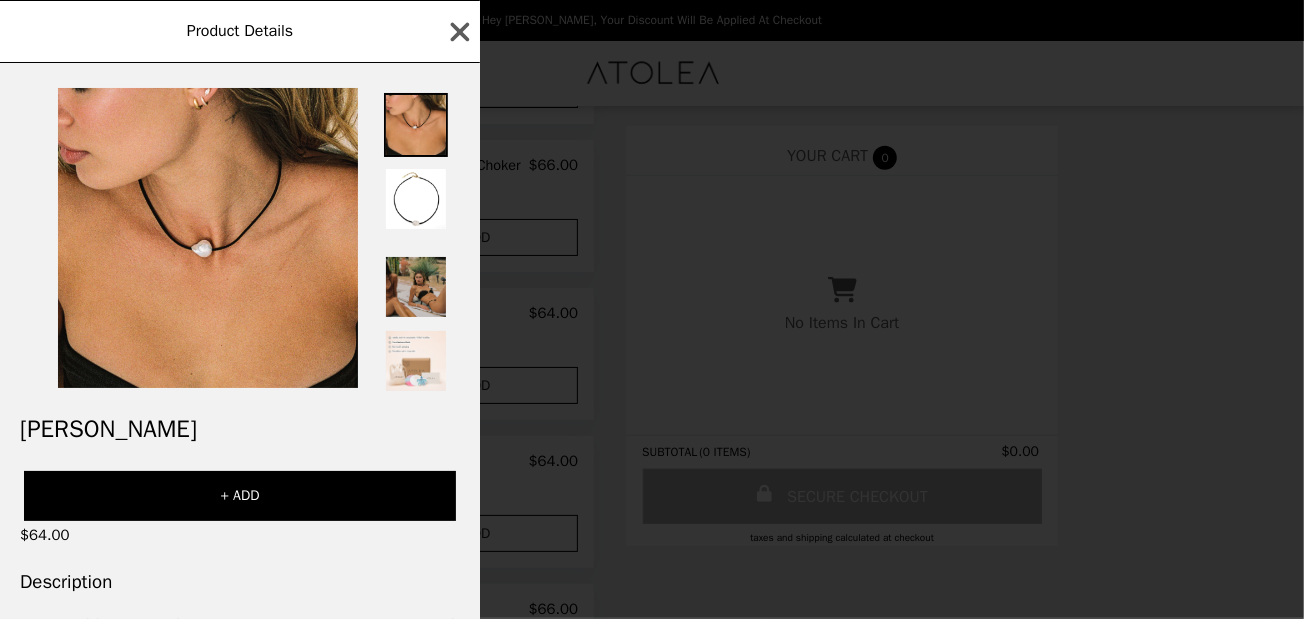 click at bounding box center (416, 287) 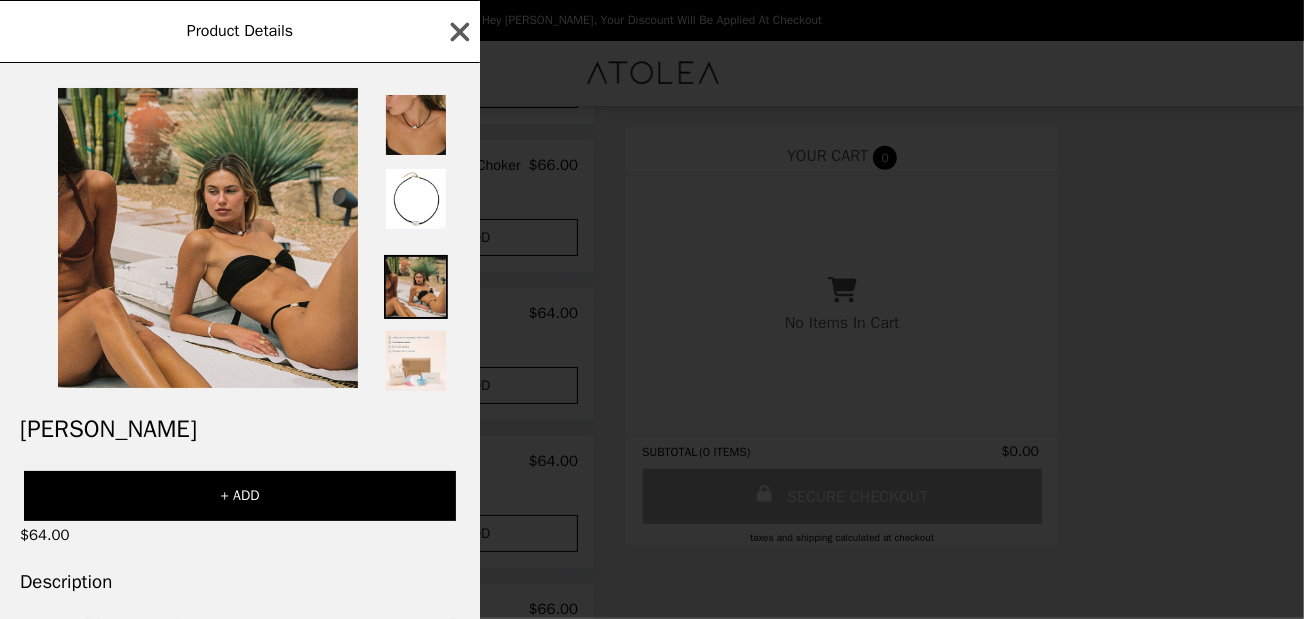 click at bounding box center (416, 125) 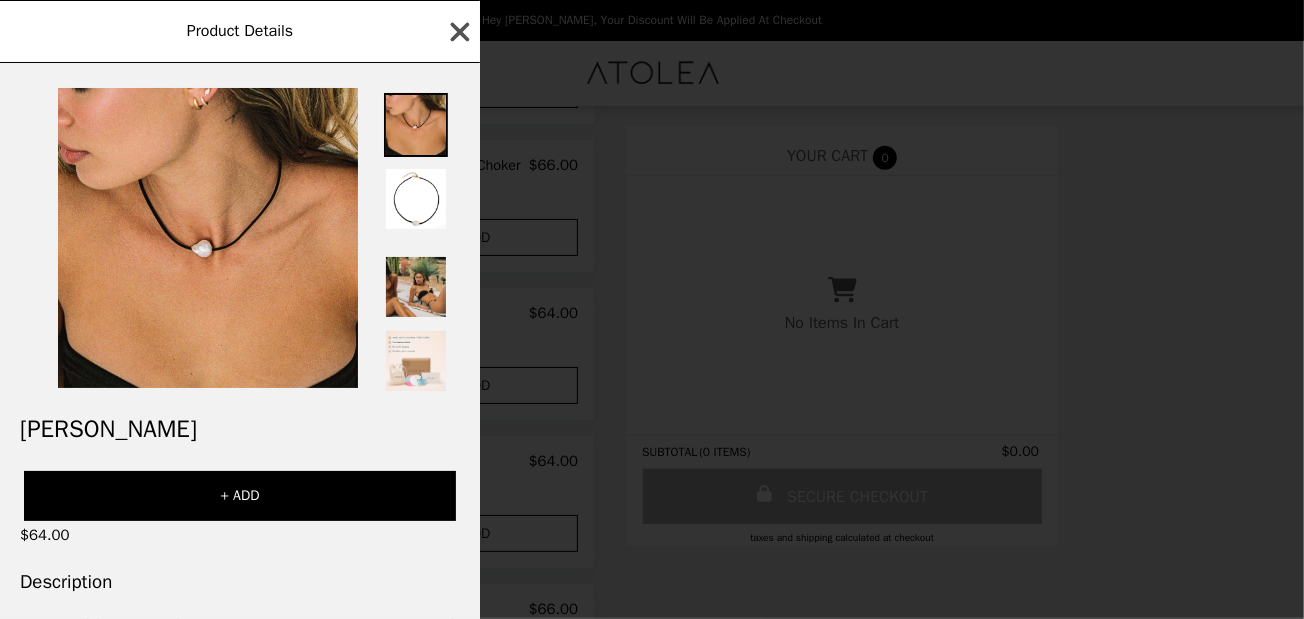 click 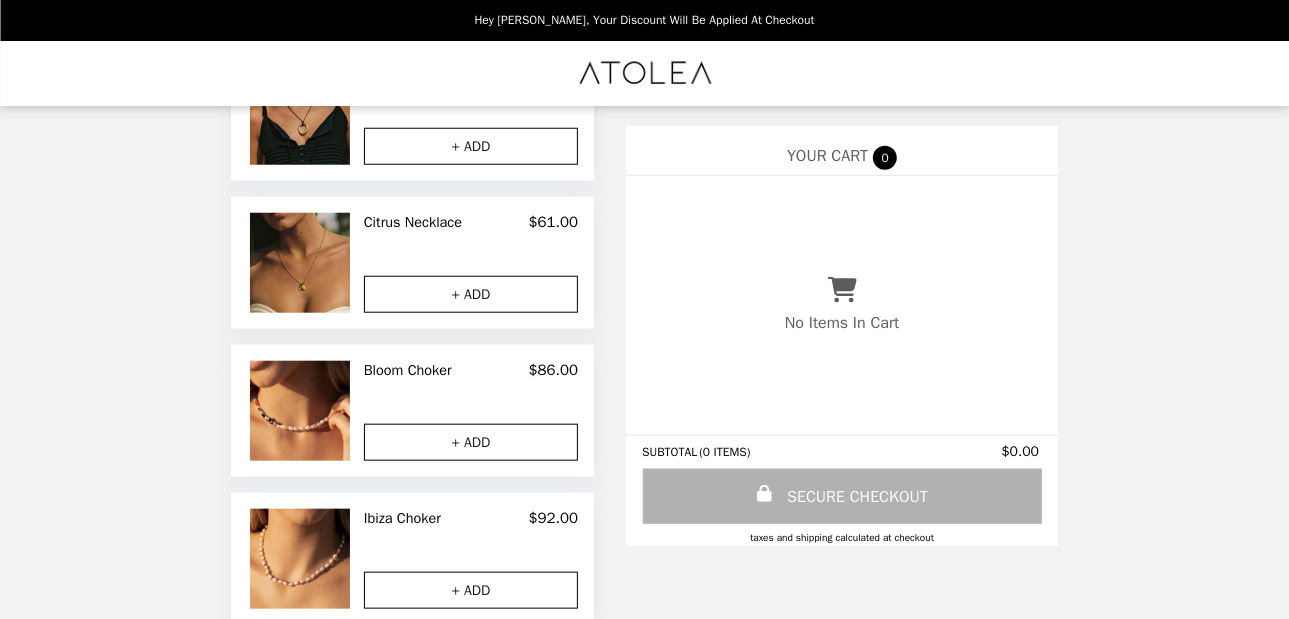 scroll, scrollTop: 1045, scrollLeft: 0, axis: vertical 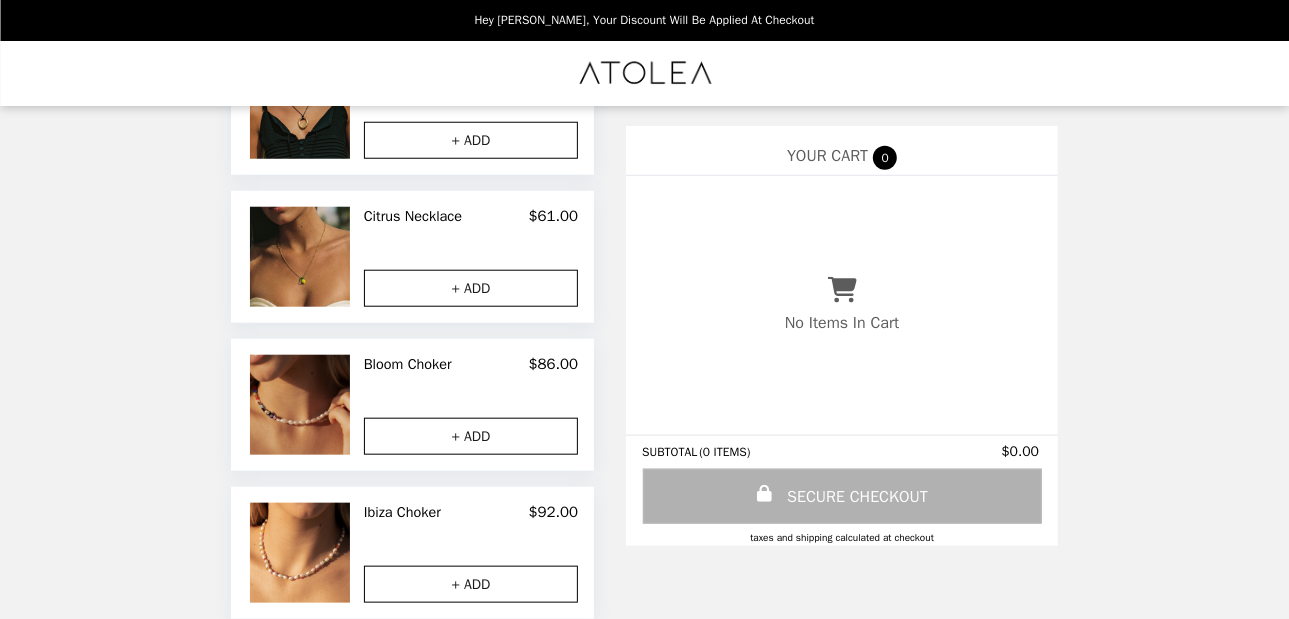 click at bounding box center [302, 405] 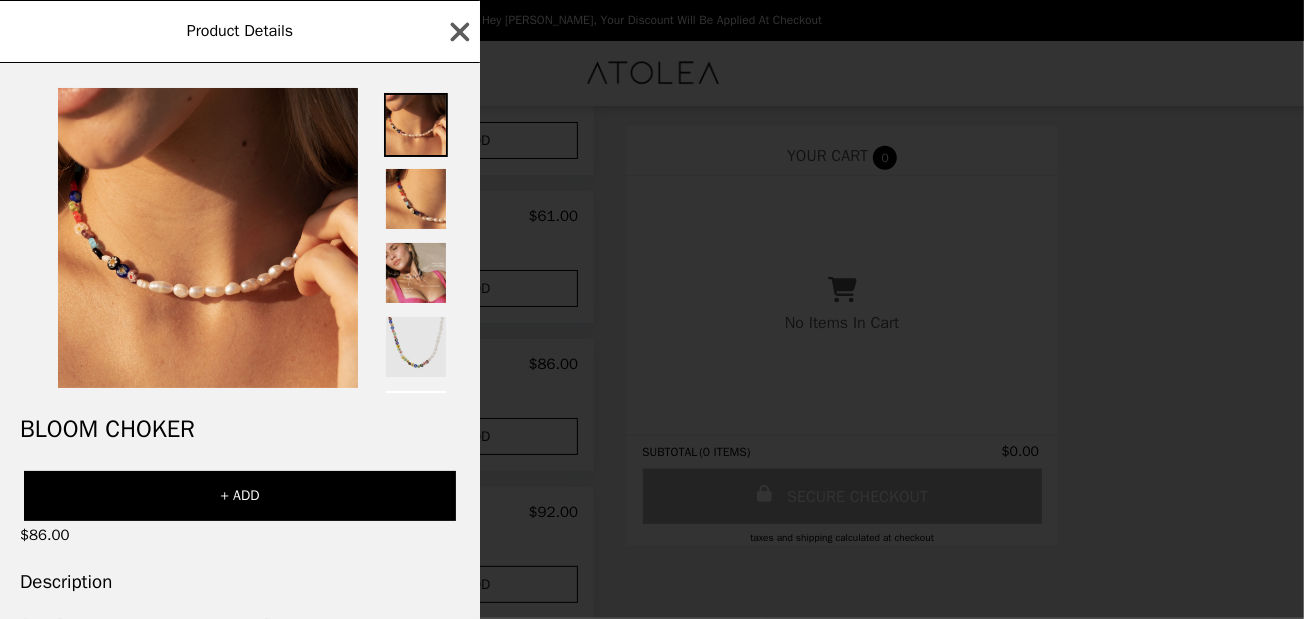 click at bounding box center (416, 347) 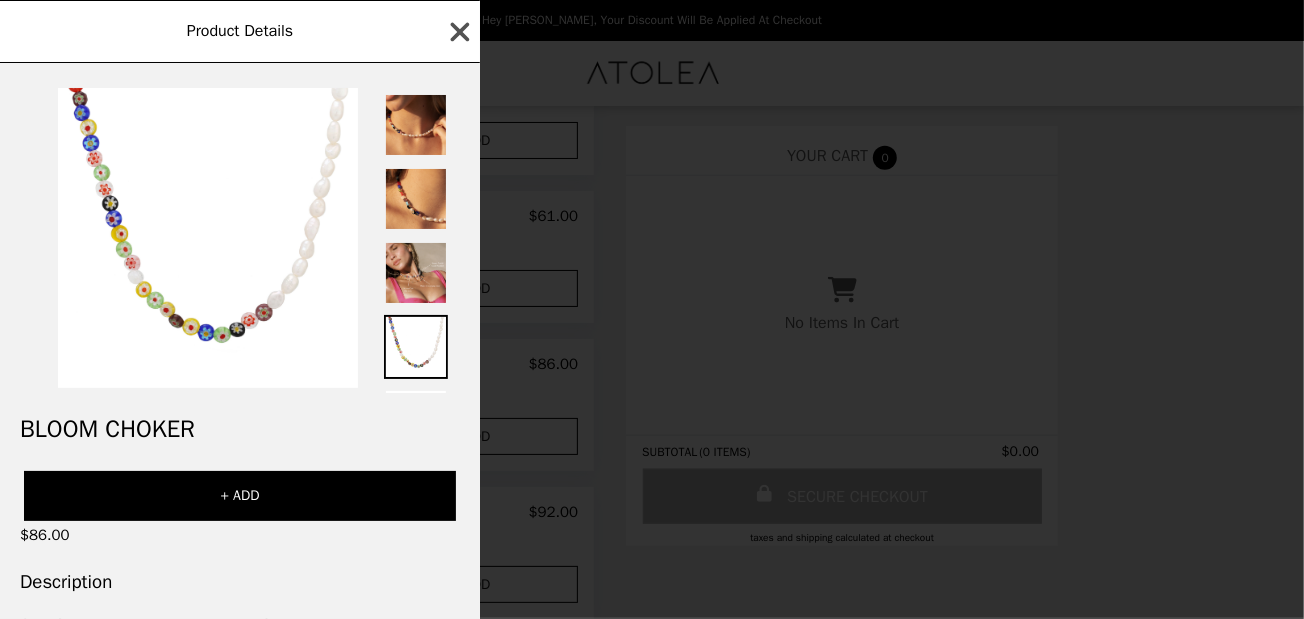click 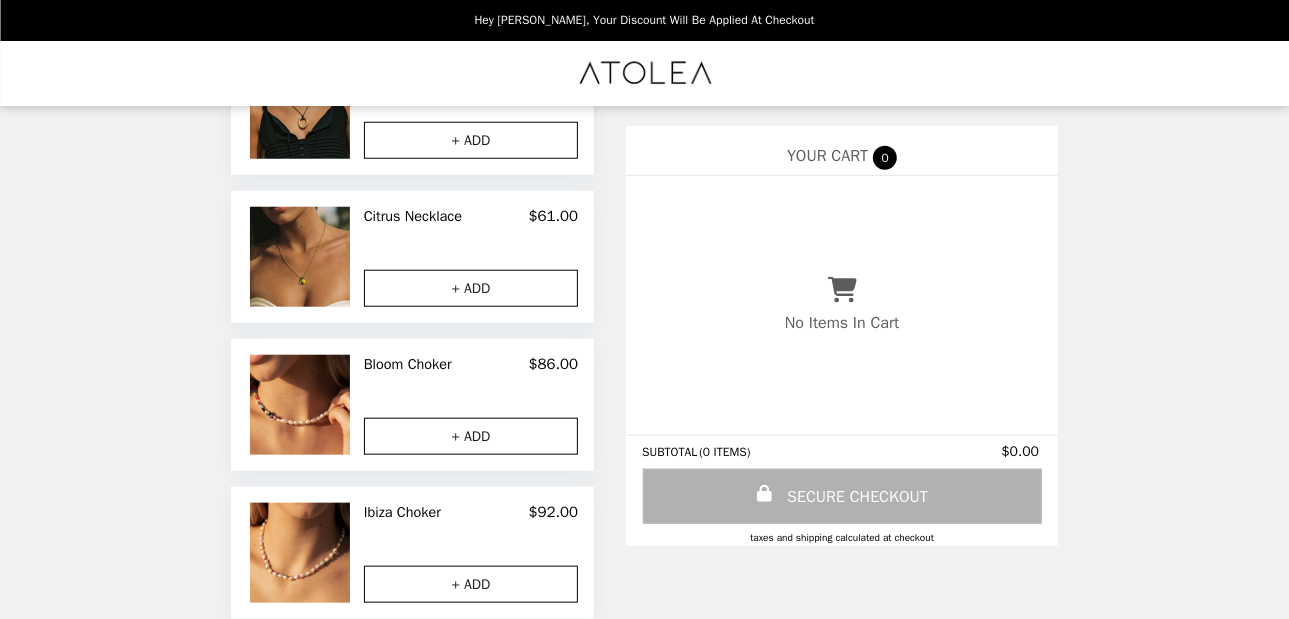 click on "Ibiza Choker" at bounding box center [406, 512] 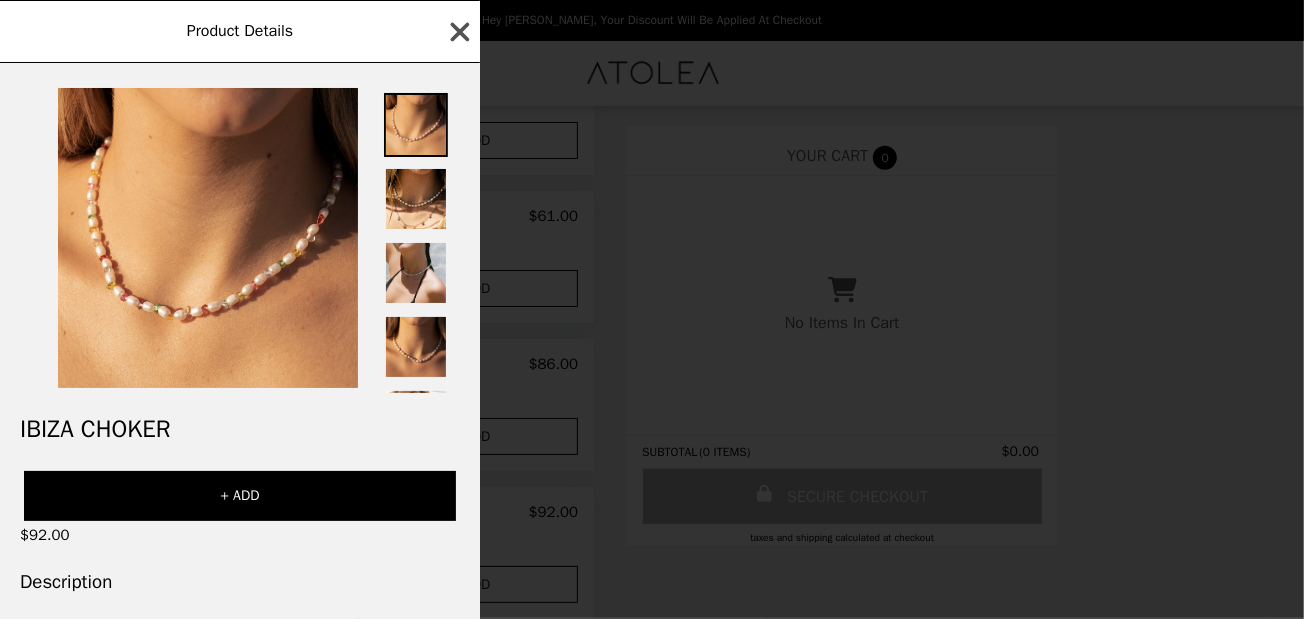 click 